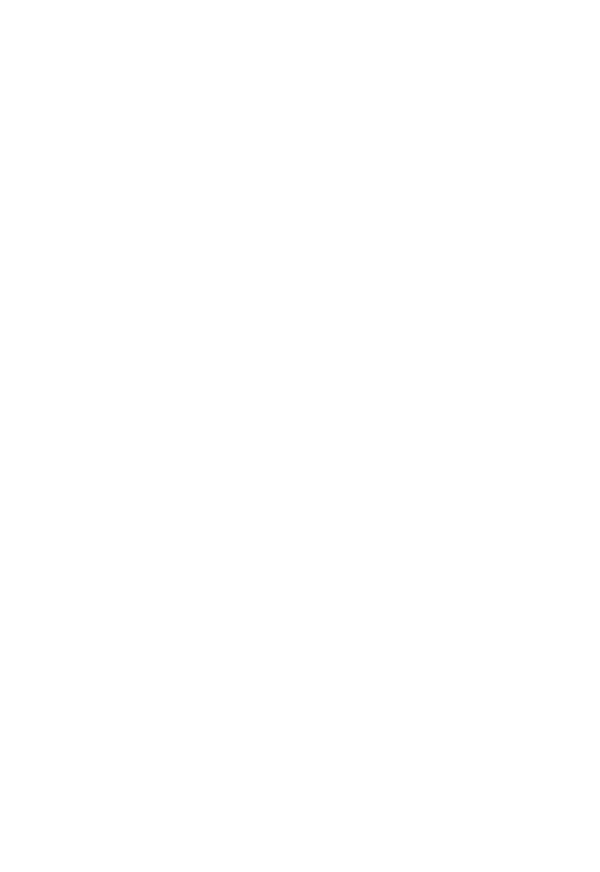 scroll, scrollTop: 0, scrollLeft: 0, axis: both 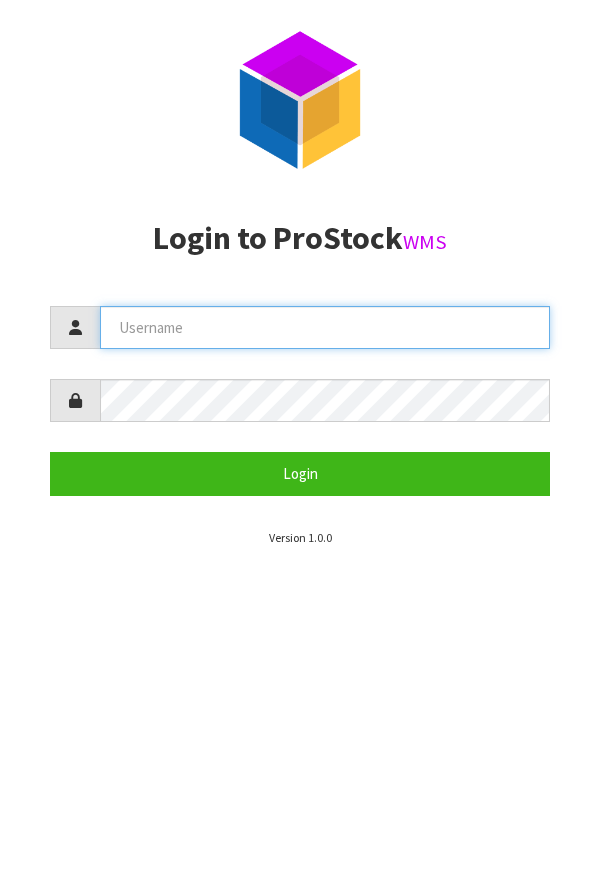 click at bounding box center [325, 327] 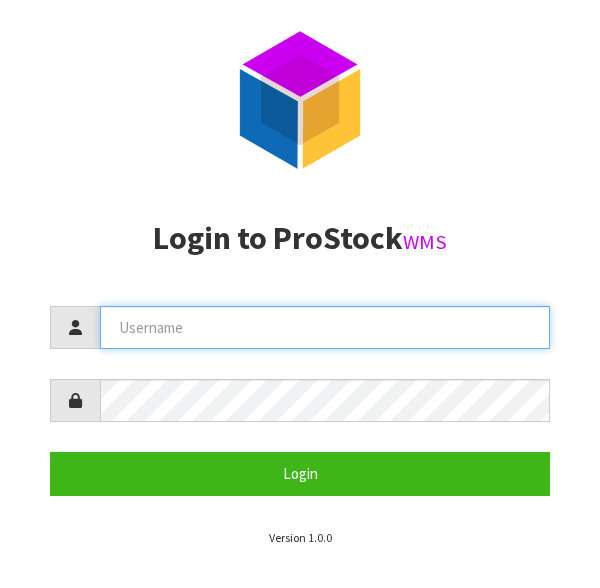 click at bounding box center [325, 327] 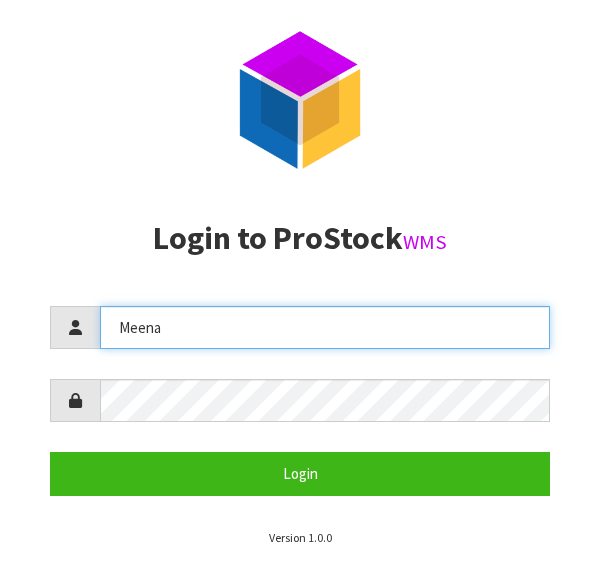 type on "Meena" 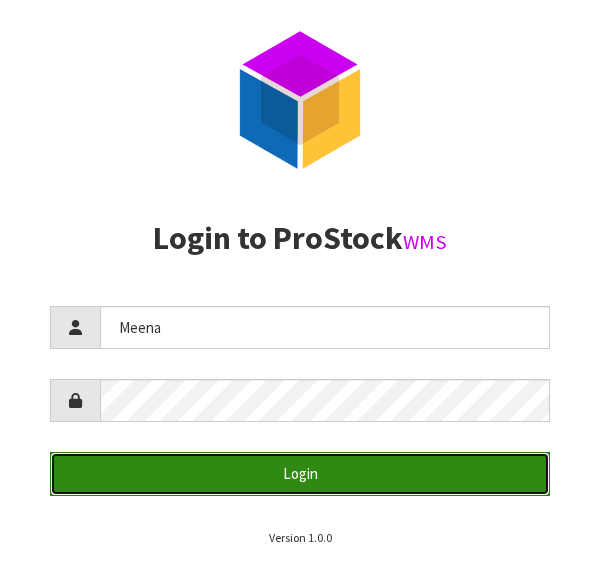click on "Login" at bounding box center (300, 473) 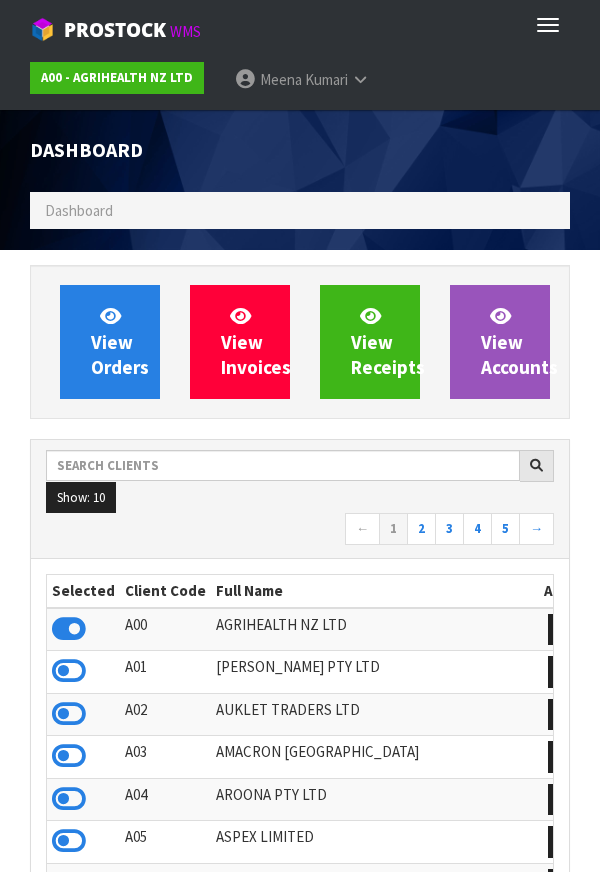 scroll, scrollTop: 998416, scrollLeft: 999430, axis: both 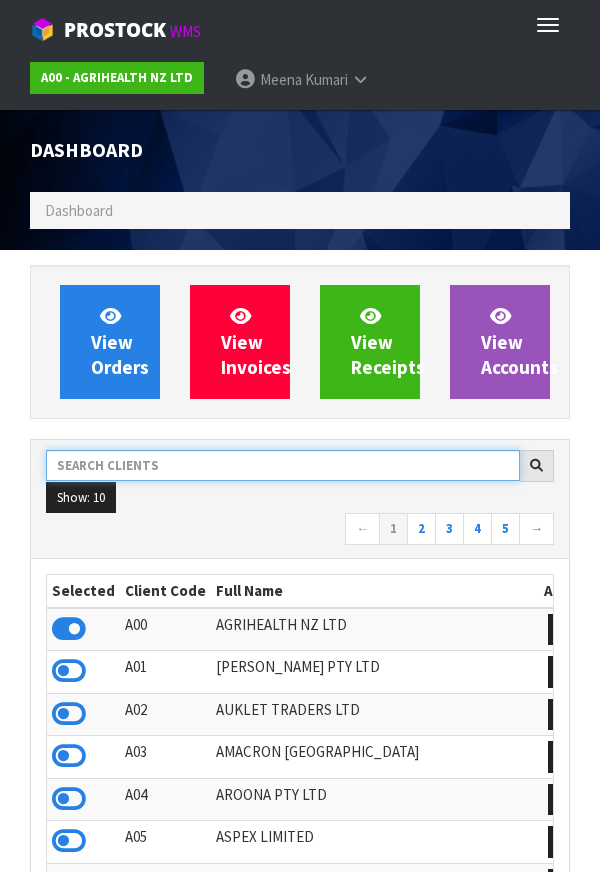 click at bounding box center (283, 465) 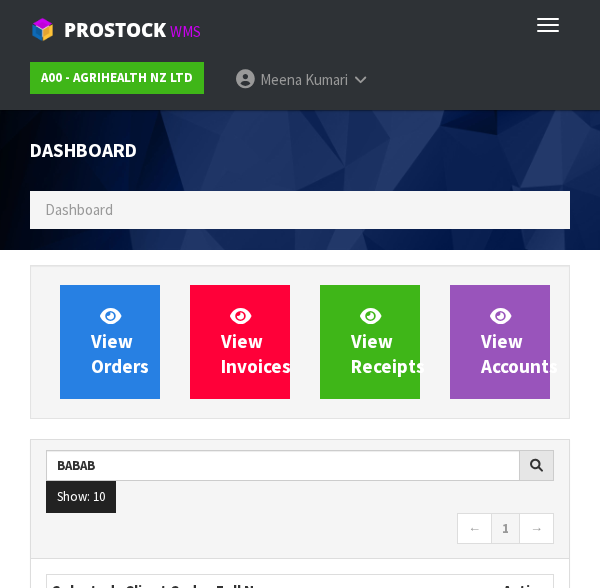 click on "←
1
→" at bounding box center (300, 530) 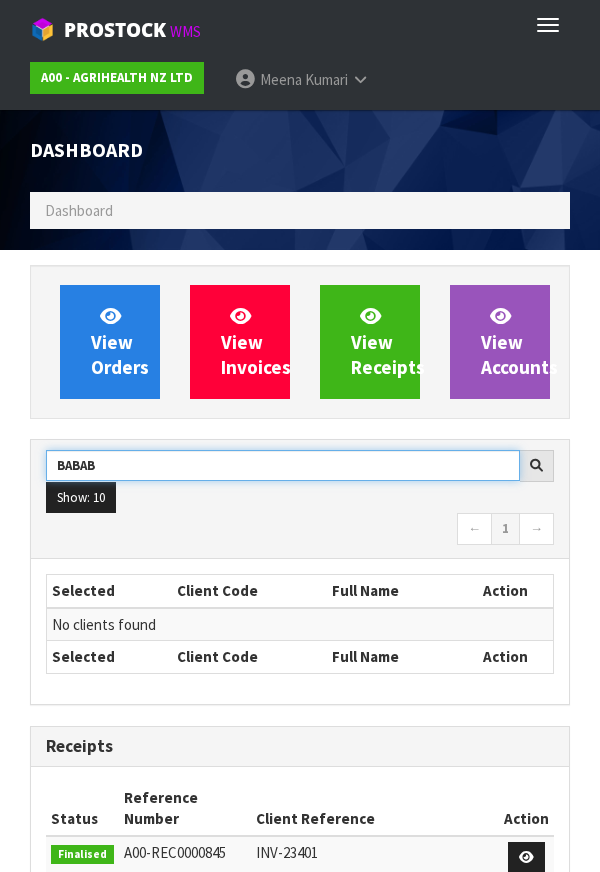click on "BABAB" at bounding box center [283, 465] 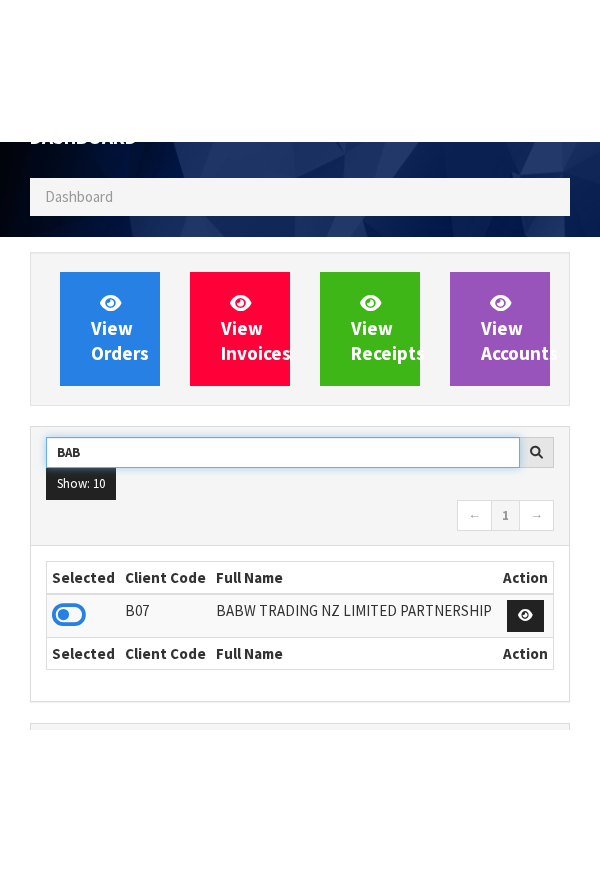 scroll, scrollTop: 174, scrollLeft: 0, axis: vertical 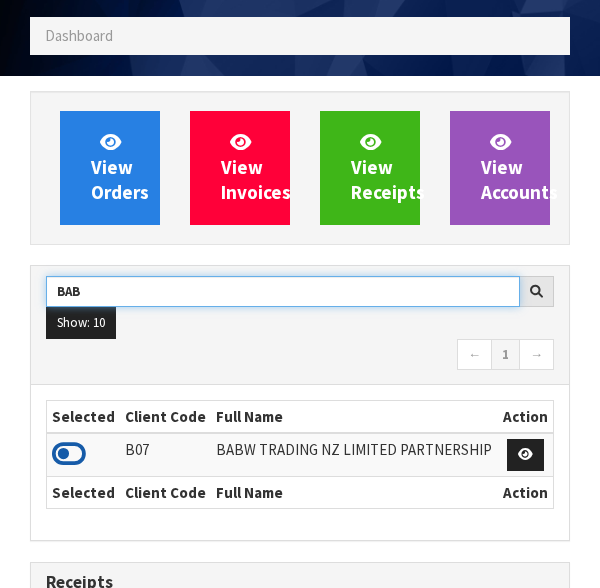 type on "BAB" 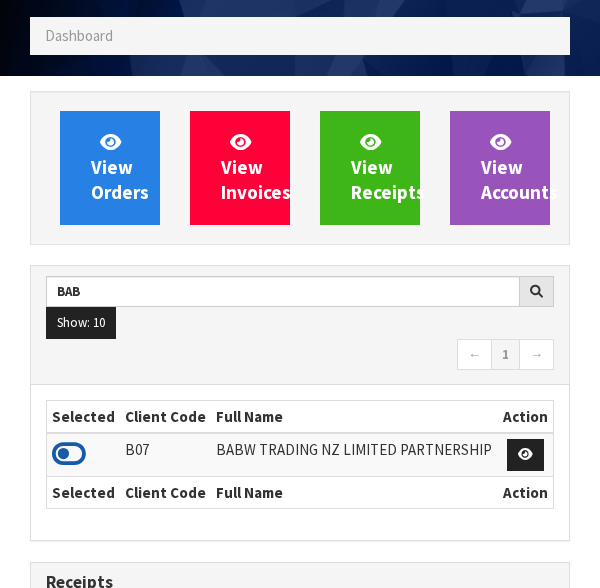 click at bounding box center (69, 454) 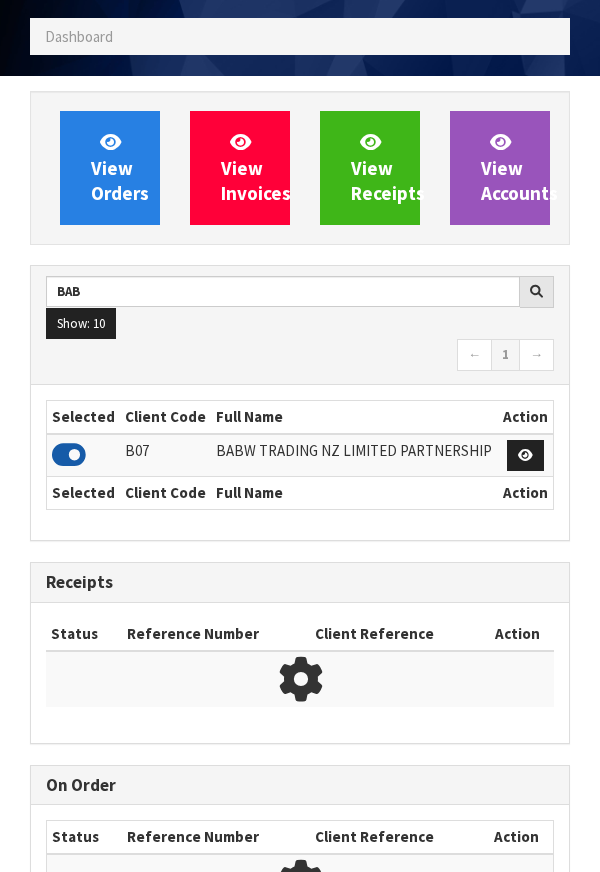 scroll, scrollTop: 1315, scrollLeft: 570, axis: both 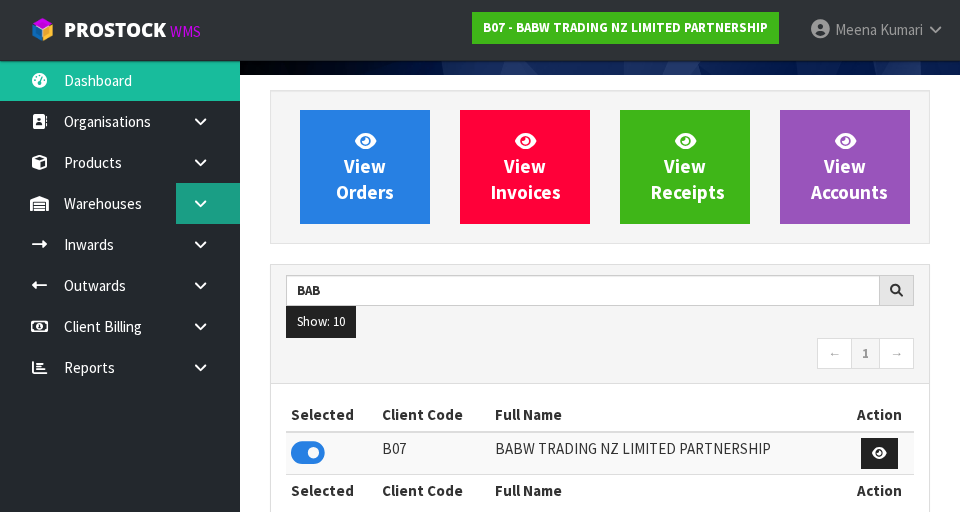 click at bounding box center [200, 203] 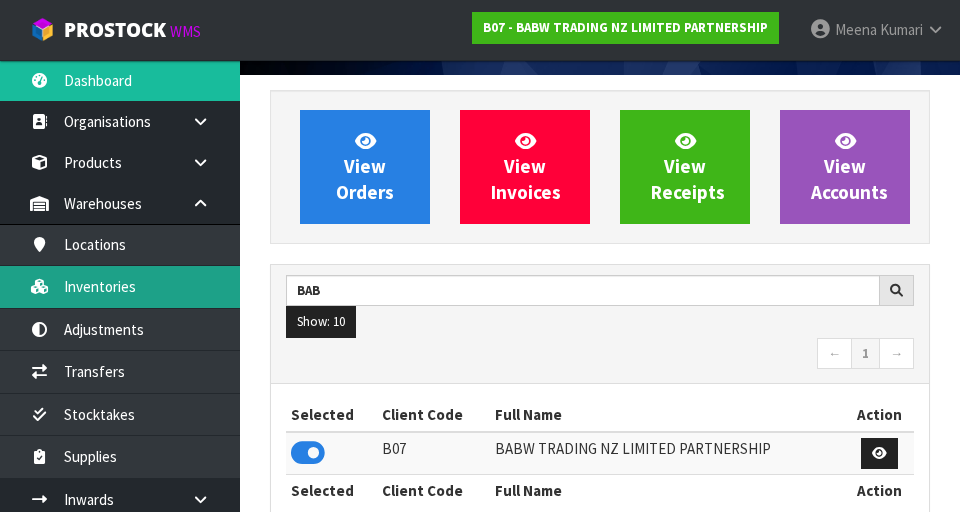 click on "Inventories" at bounding box center [120, 286] 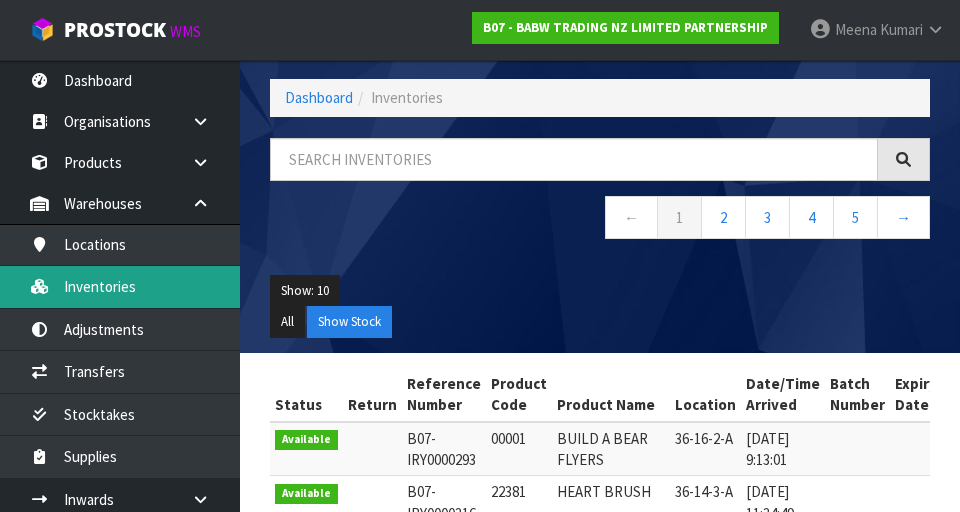 scroll, scrollTop: 122, scrollLeft: 0, axis: vertical 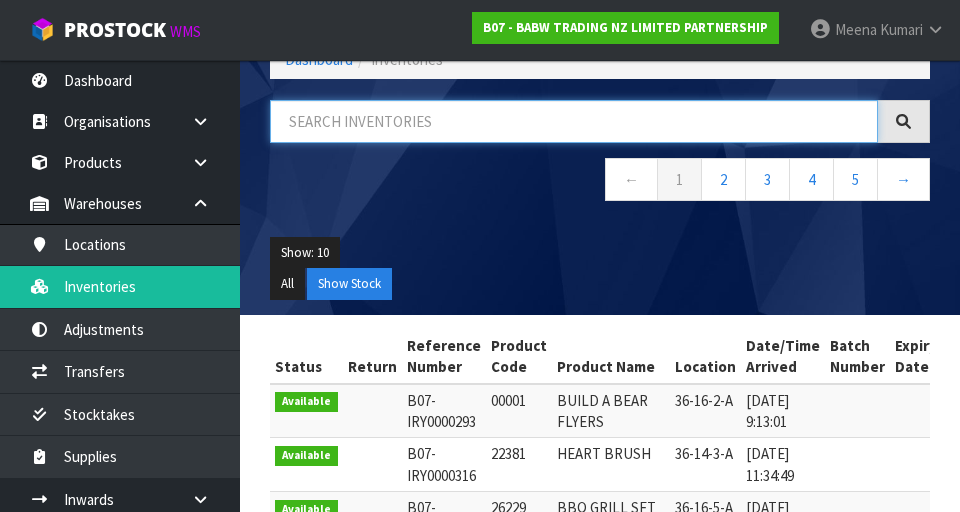 click at bounding box center [574, 121] 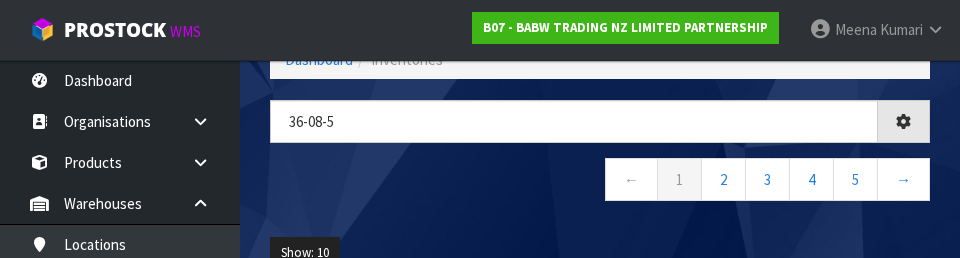 click on "←
1 2 3 4 5
→" at bounding box center (600, 182) 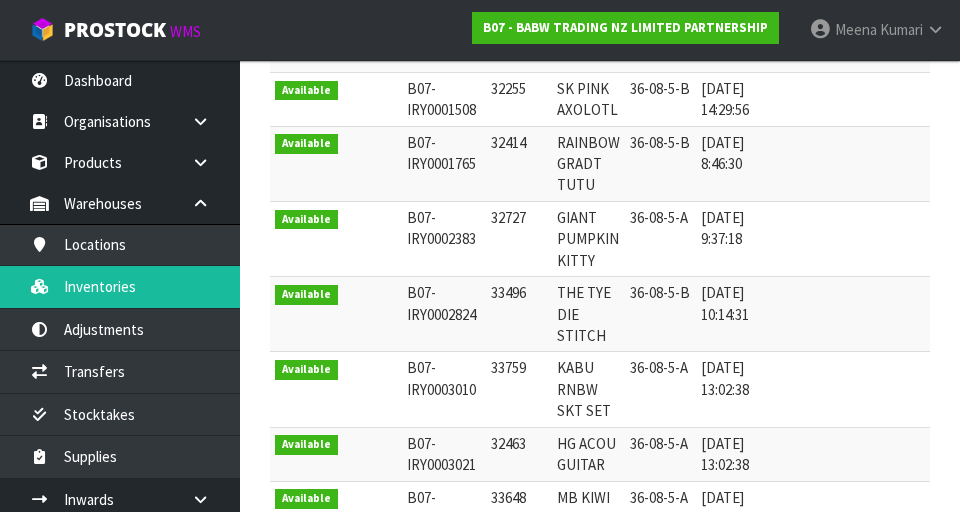 scroll, scrollTop: 525, scrollLeft: 0, axis: vertical 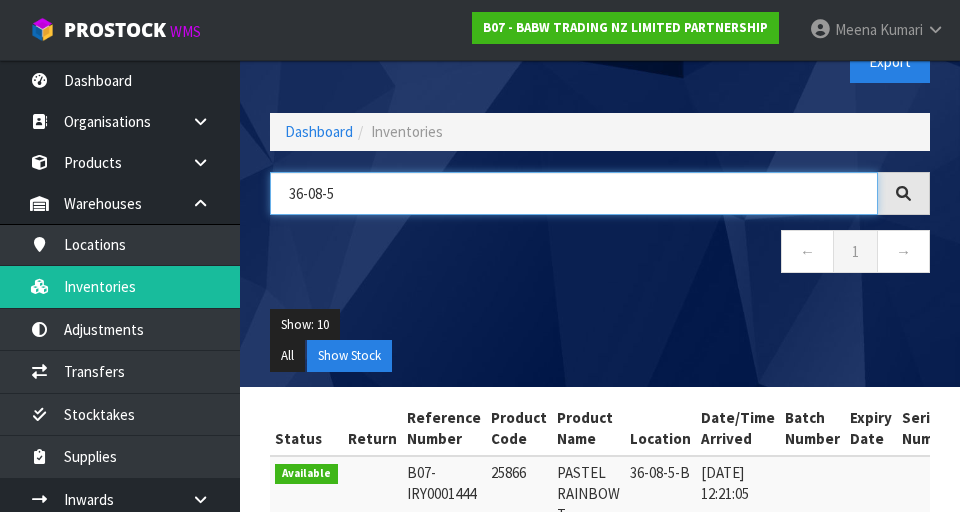 click on "36-08-5" at bounding box center (574, 193) 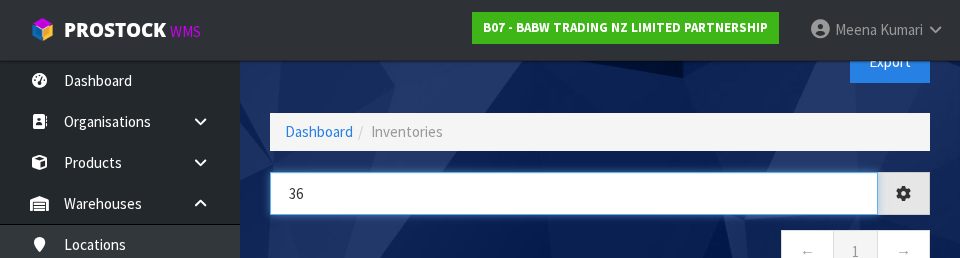 type on "3" 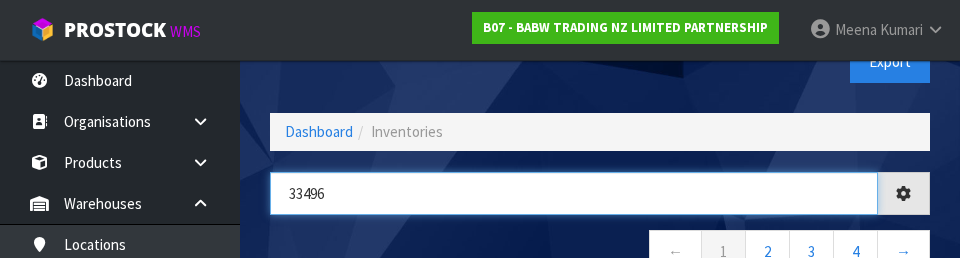 type on "33496" 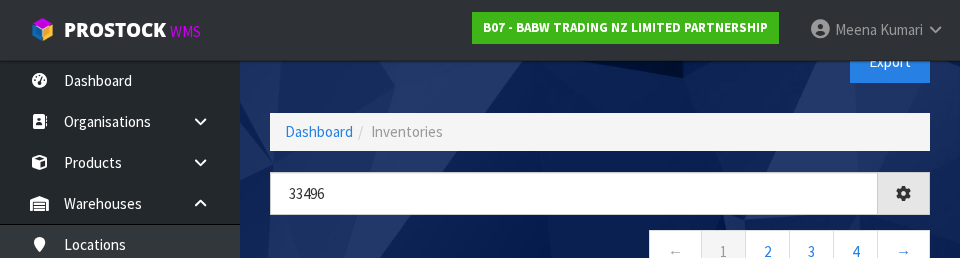 click on "←
1 2 3 4
→" at bounding box center [600, 254] 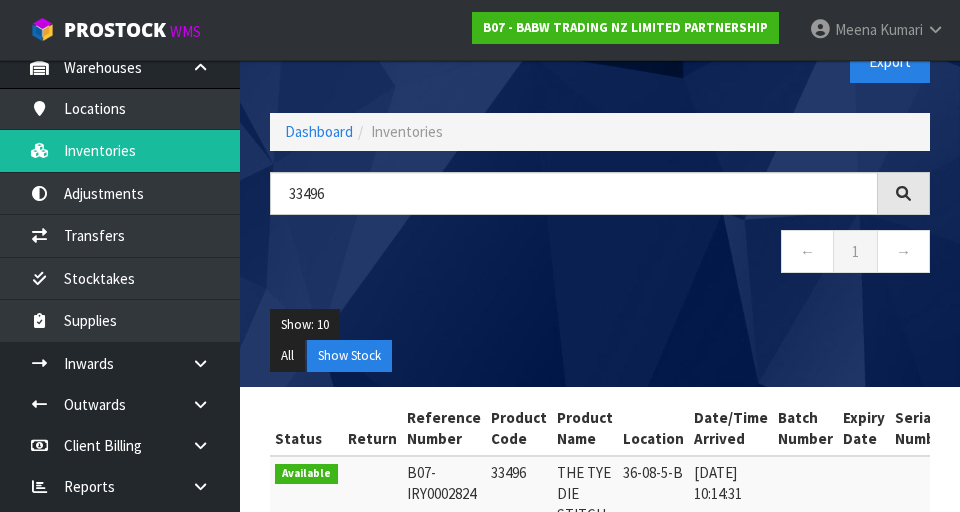 scroll, scrollTop: 136, scrollLeft: 0, axis: vertical 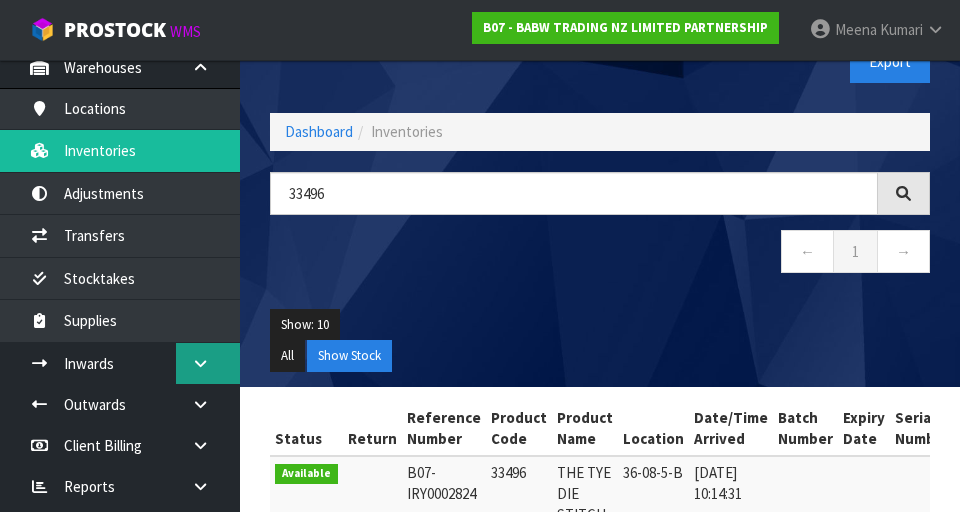 click at bounding box center [200, 363] 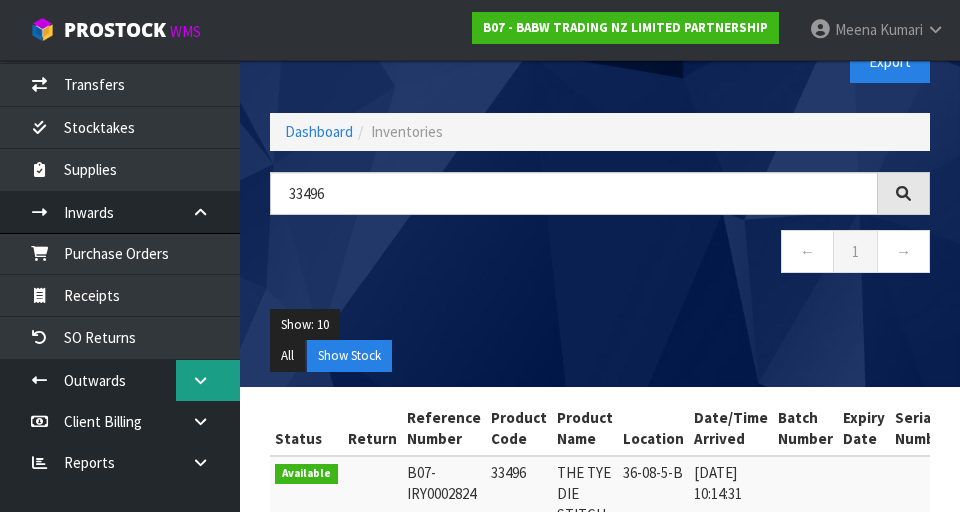 click at bounding box center (208, 380) 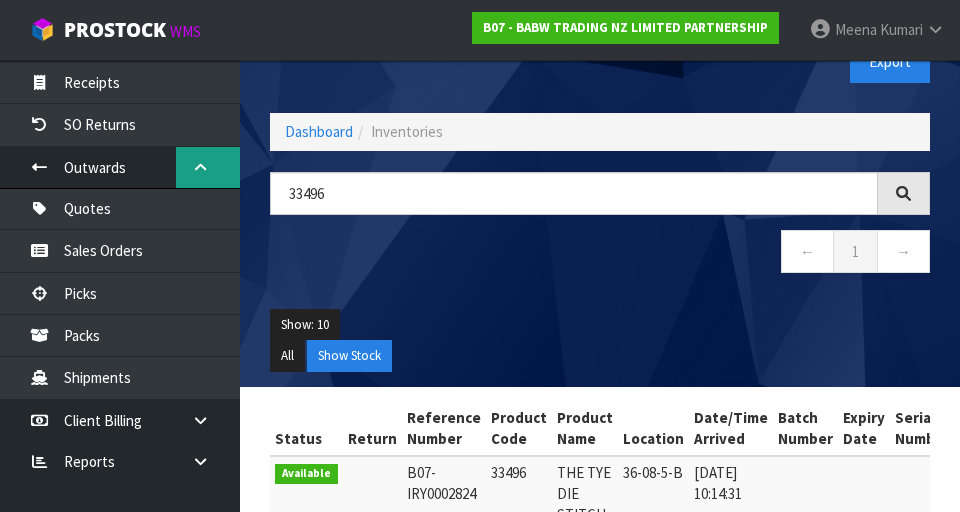 scroll, scrollTop: 510, scrollLeft: 0, axis: vertical 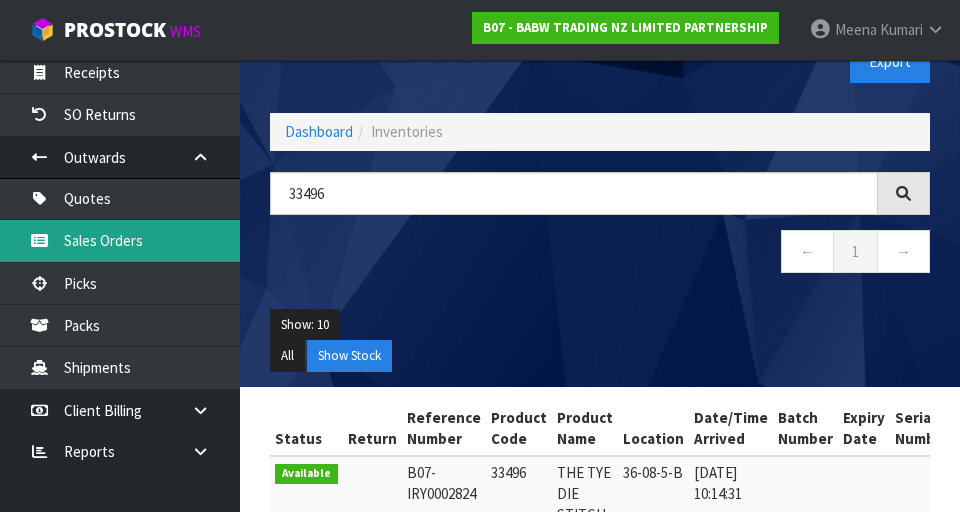 click on "Sales Orders" at bounding box center (120, 240) 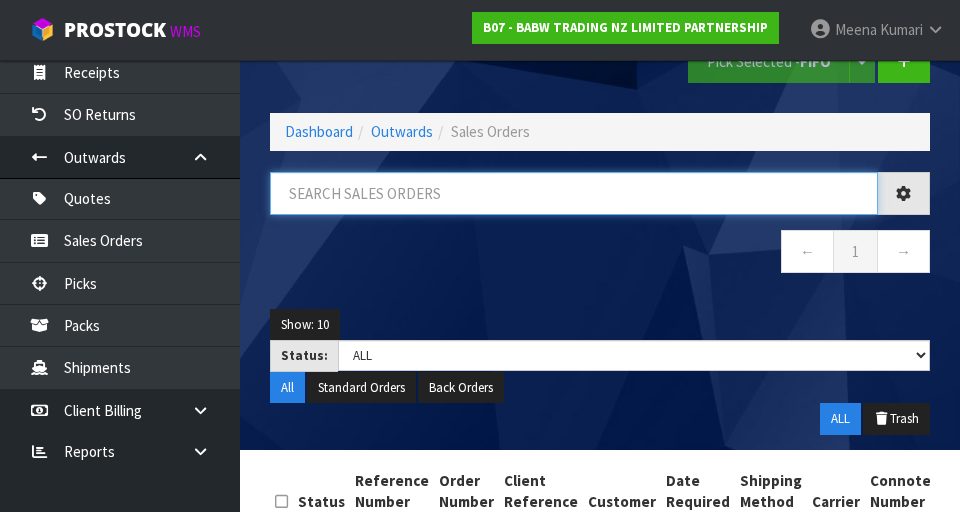 click at bounding box center [574, 193] 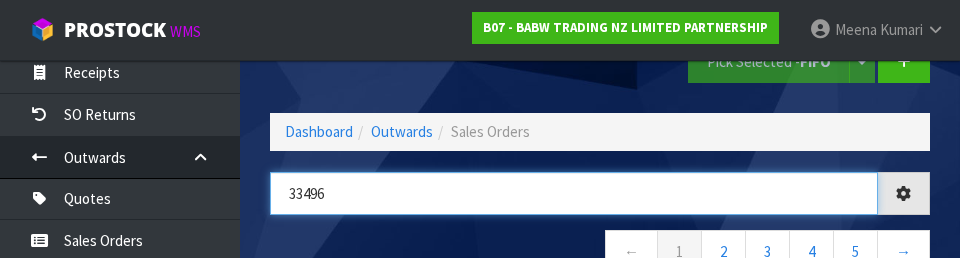 type on "33496" 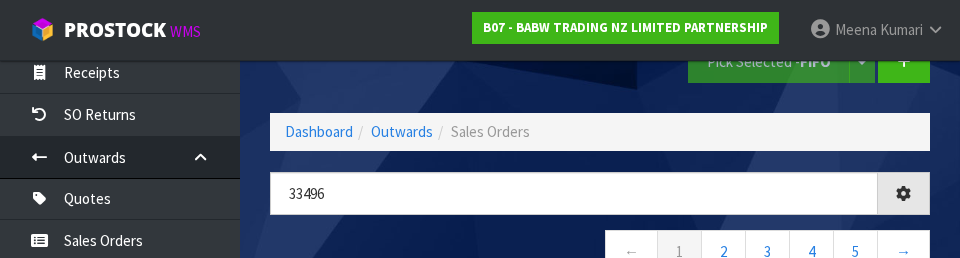 click on "33496
←
1 2 3 4 5
→" at bounding box center (600, 233) 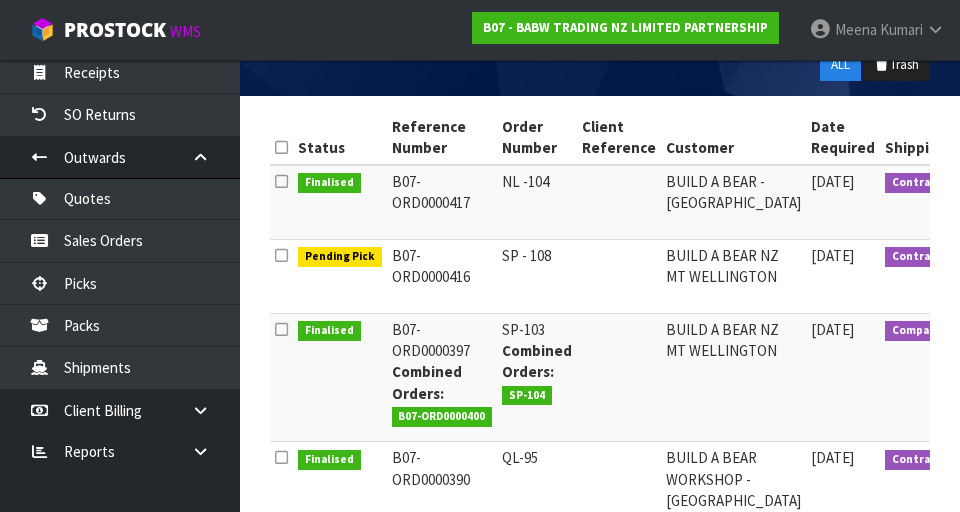 scroll, scrollTop: 407, scrollLeft: 0, axis: vertical 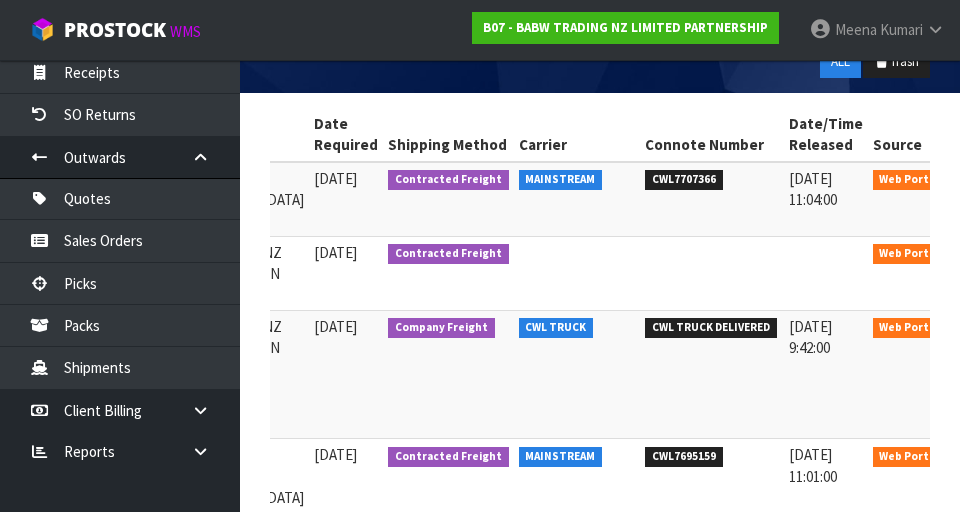 click at bounding box center [978, 184] 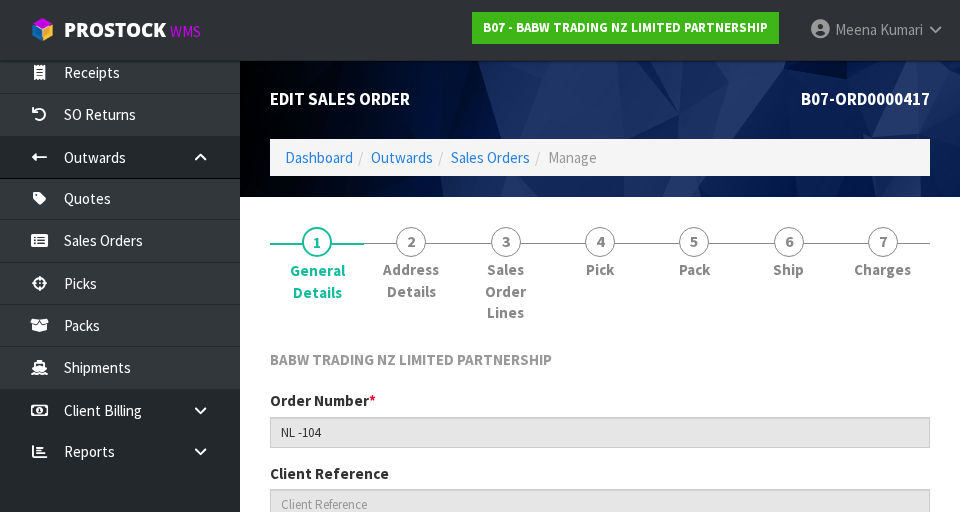 scroll, scrollTop: 110, scrollLeft: 0, axis: vertical 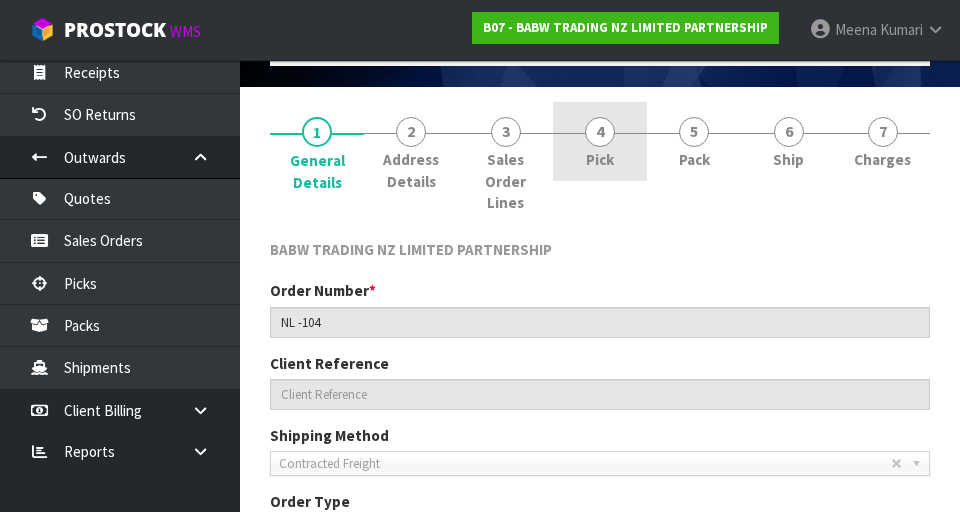 click on "4
Pick" at bounding box center [600, 141] 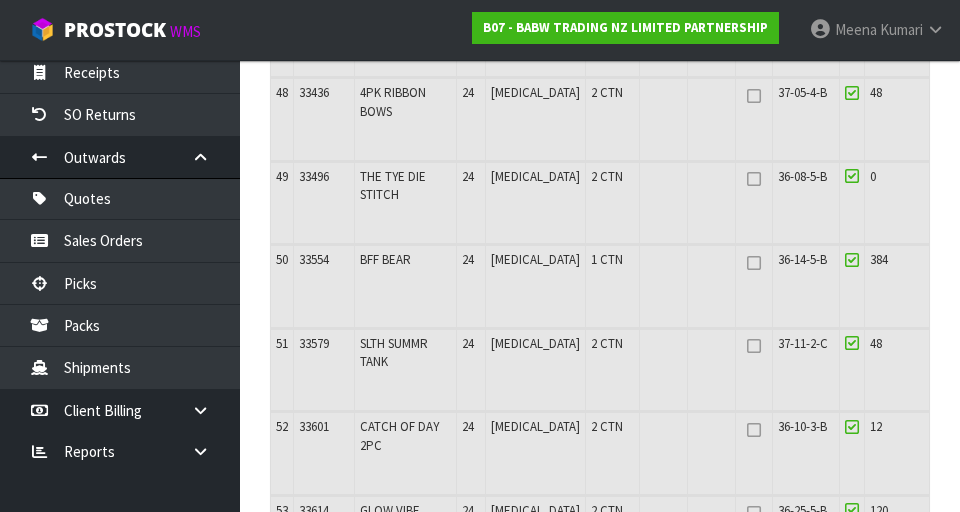 scroll, scrollTop: 4524, scrollLeft: 0, axis: vertical 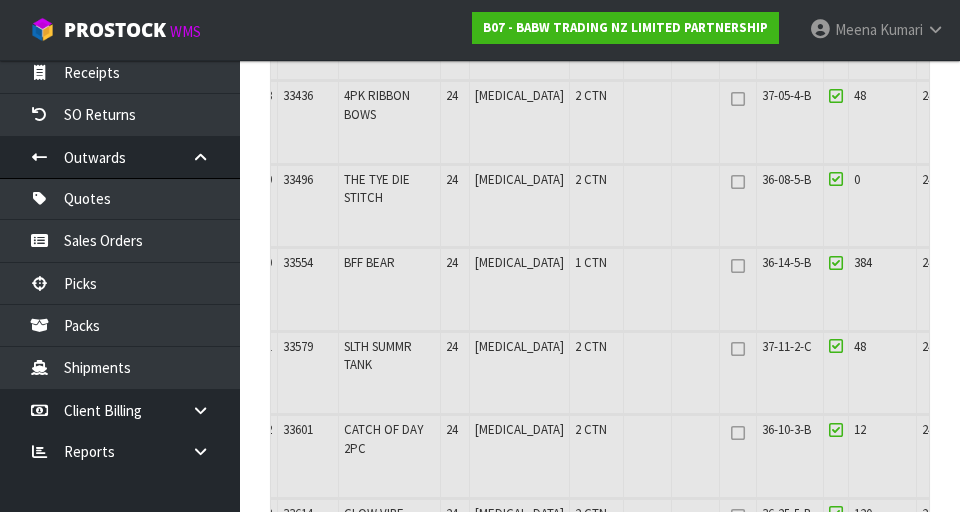 click on "24" at bounding box center (952, 289) 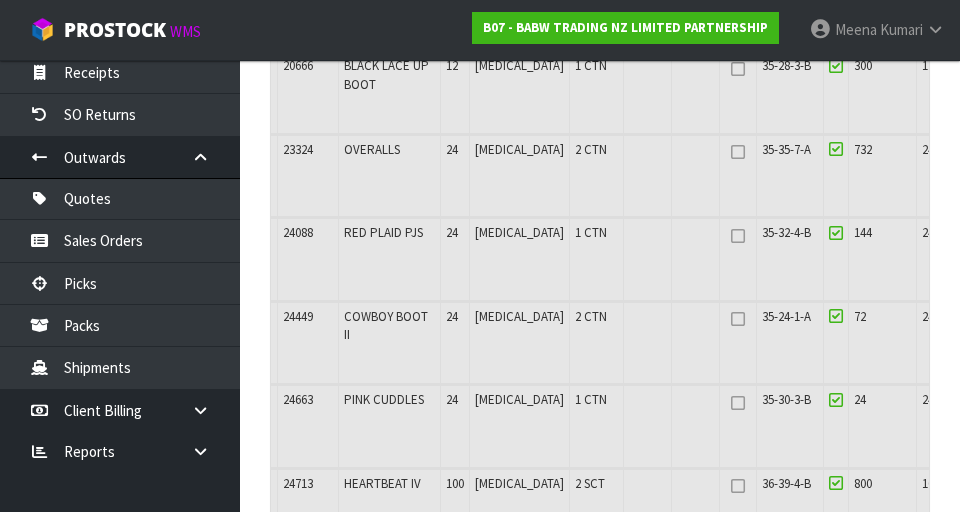 scroll, scrollTop: 0, scrollLeft: 0, axis: both 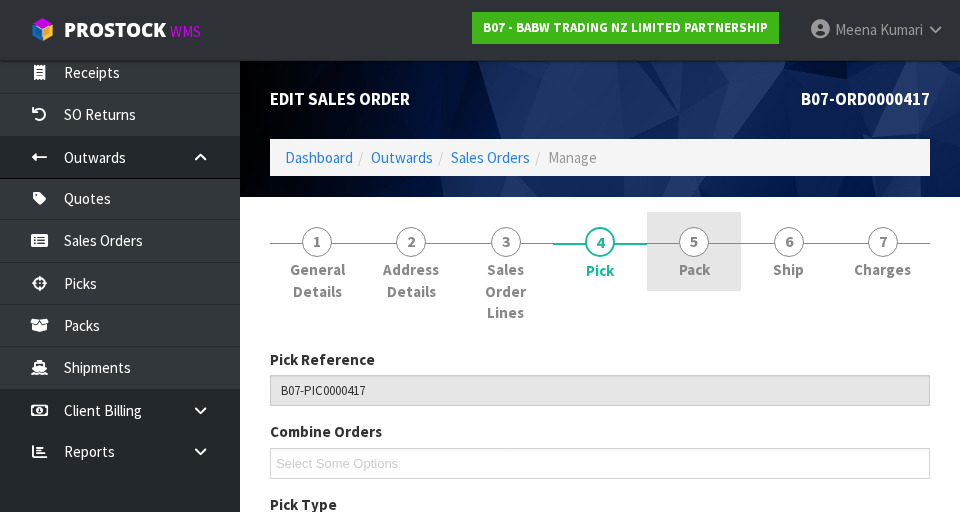 click on "5
Pack" at bounding box center (694, 251) 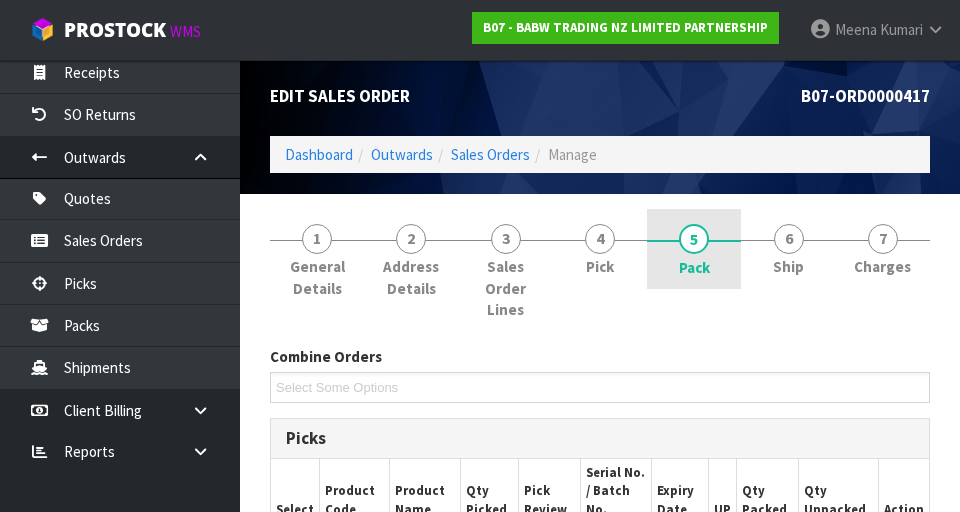 scroll, scrollTop: 0, scrollLeft: 0, axis: both 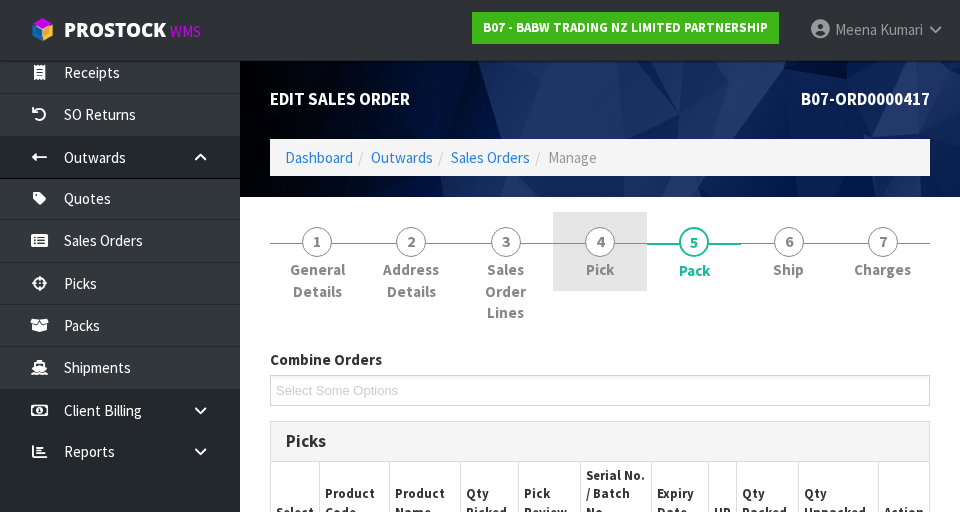 click on "4
Pick" at bounding box center [600, 251] 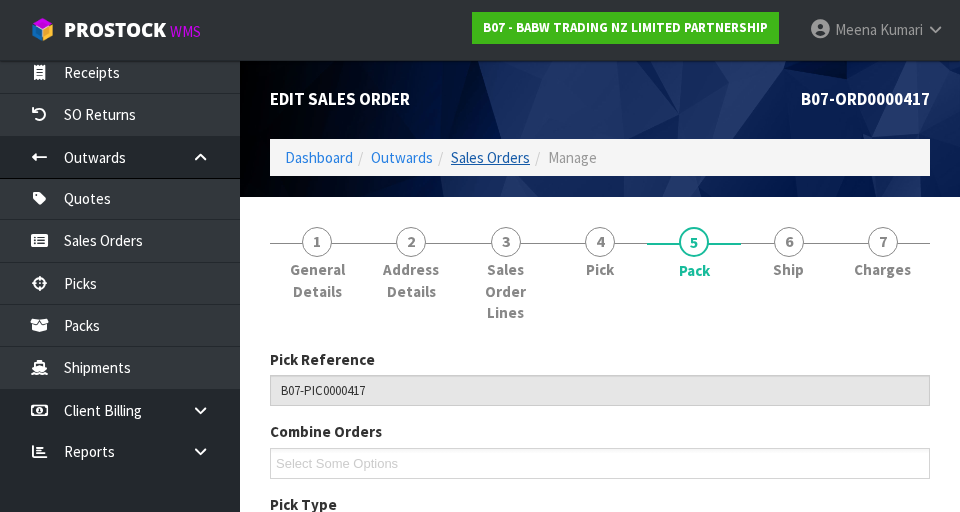 click at bounding box center [506, 243] 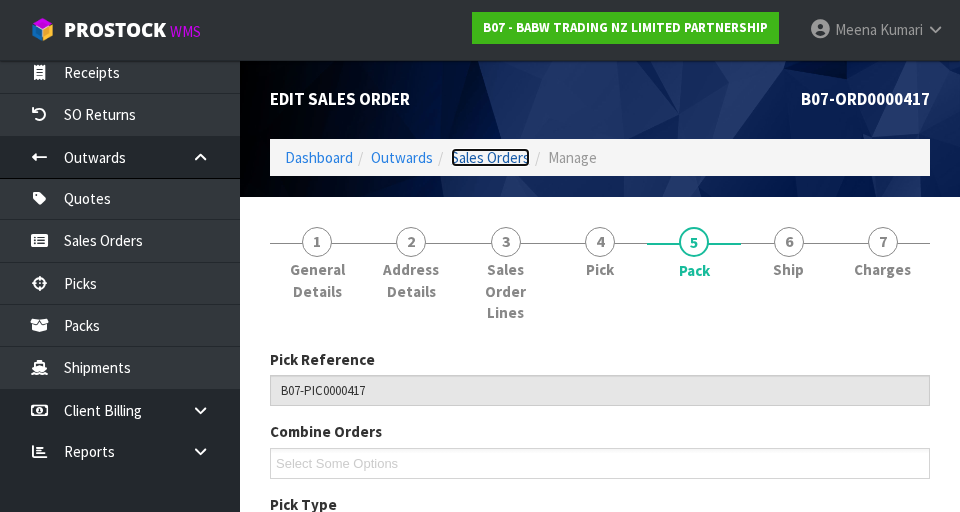 click on "Sales Orders" at bounding box center (490, 157) 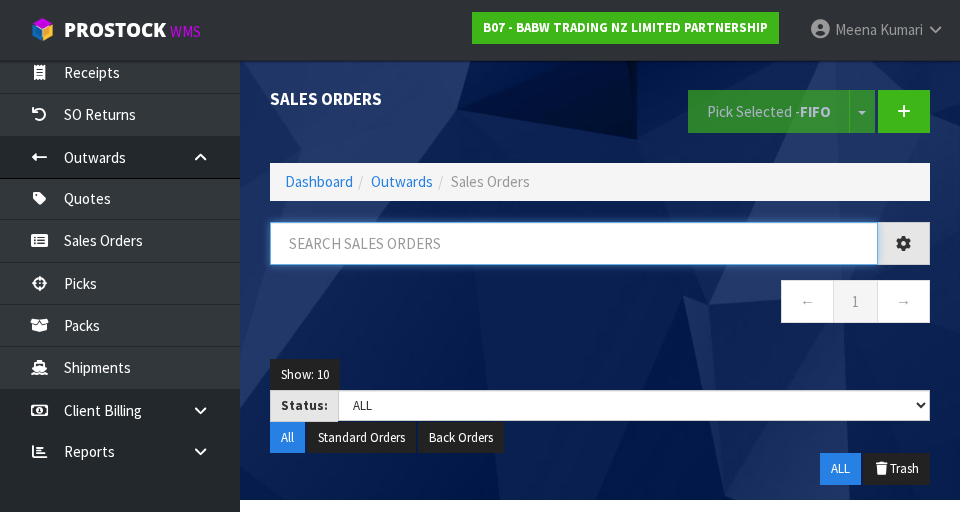 click at bounding box center [574, 243] 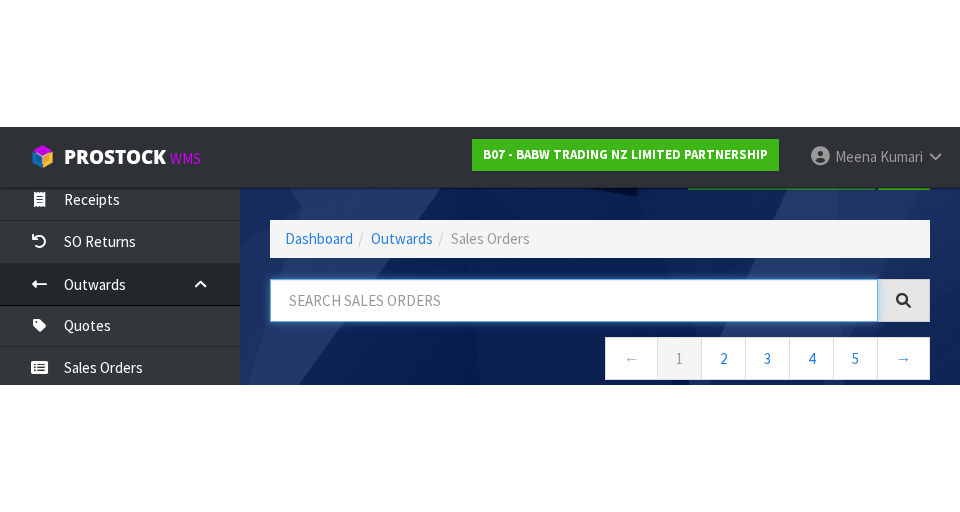 scroll, scrollTop: 114, scrollLeft: 0, axis: vertical 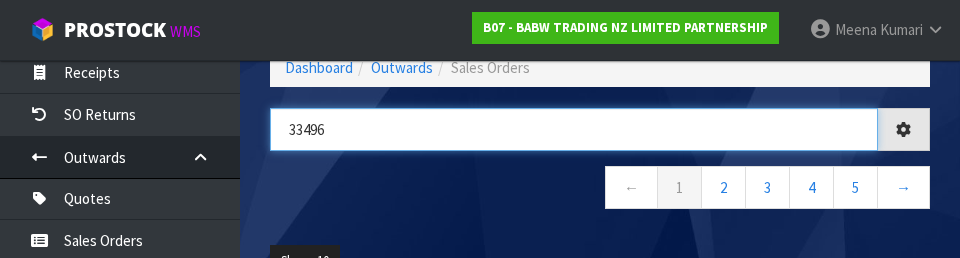 type on "33496" 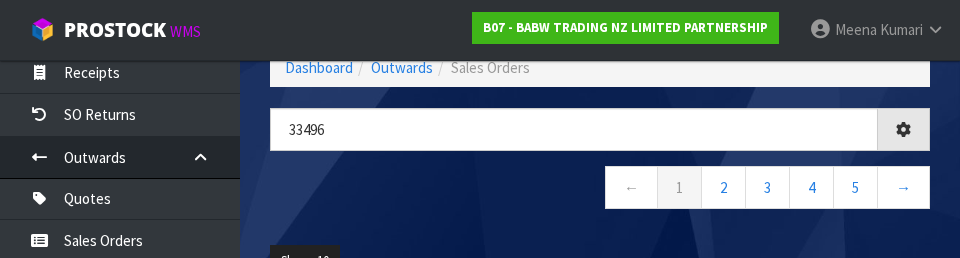 click on "←
1 2 3 4 5
→" at bounding box center (600, 190) 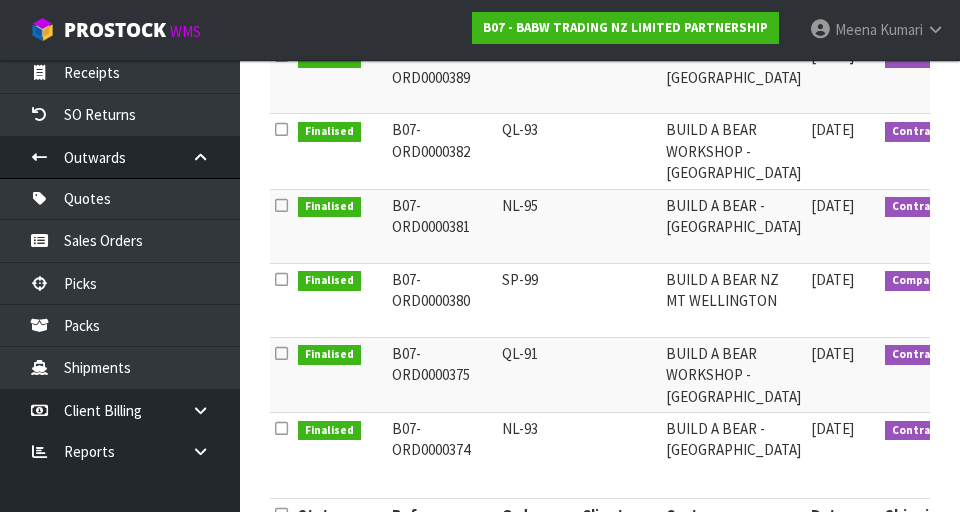 scroll, scrollTop: 867, scrollLeft: 0, axis: vertical 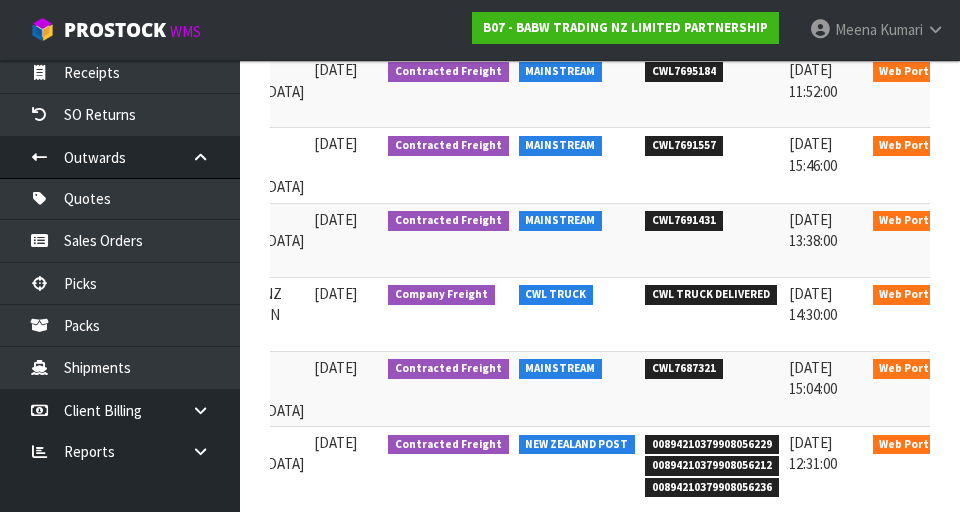 click at bounding box center (978, 224) 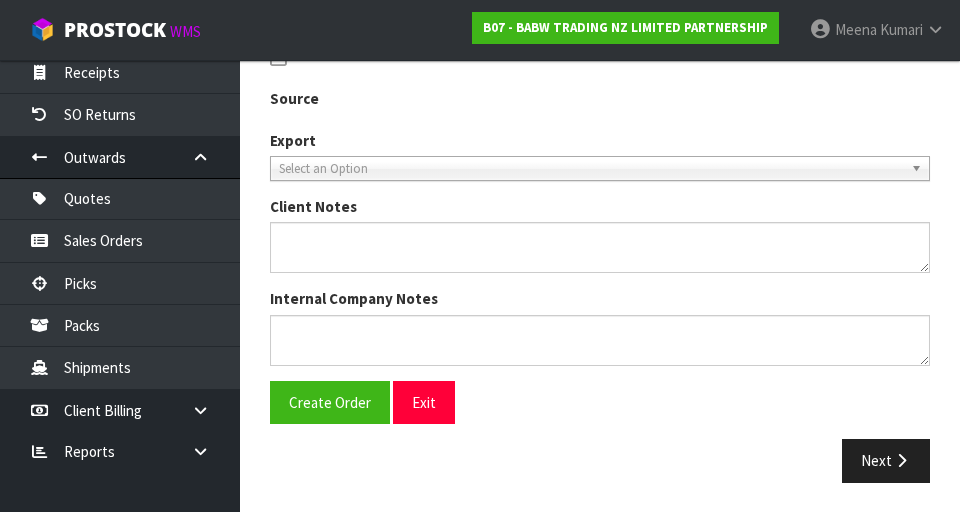 type on "NL-95" 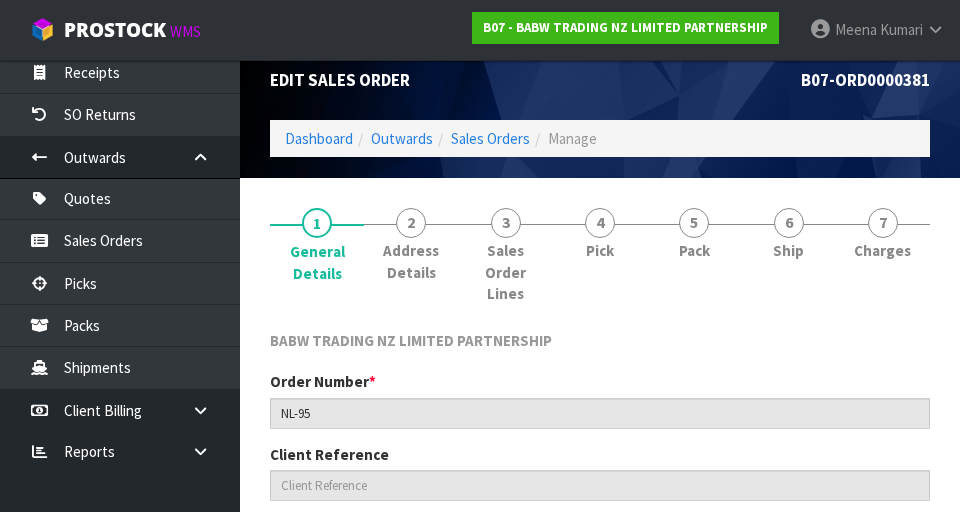 scroll, scrollTop: 0, scrollLeft: 0, axis: both 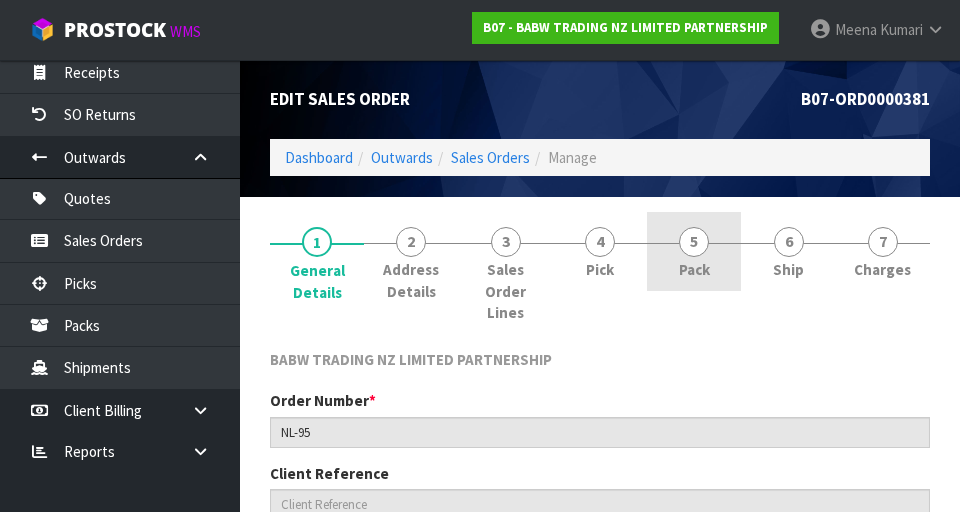 click on "5
Pack" at bounding box center (694, 251) 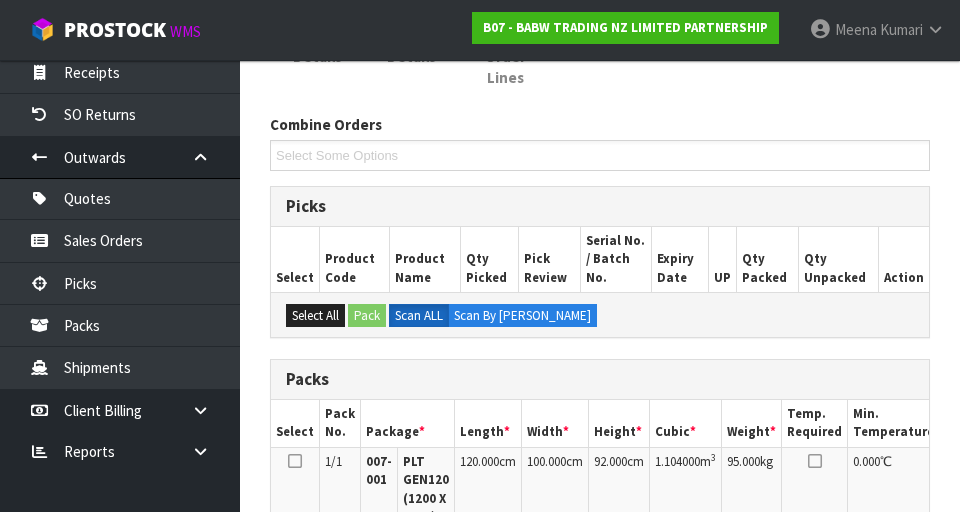 scroll, scrollTop: 0, scrollLeft: 0, axis: both 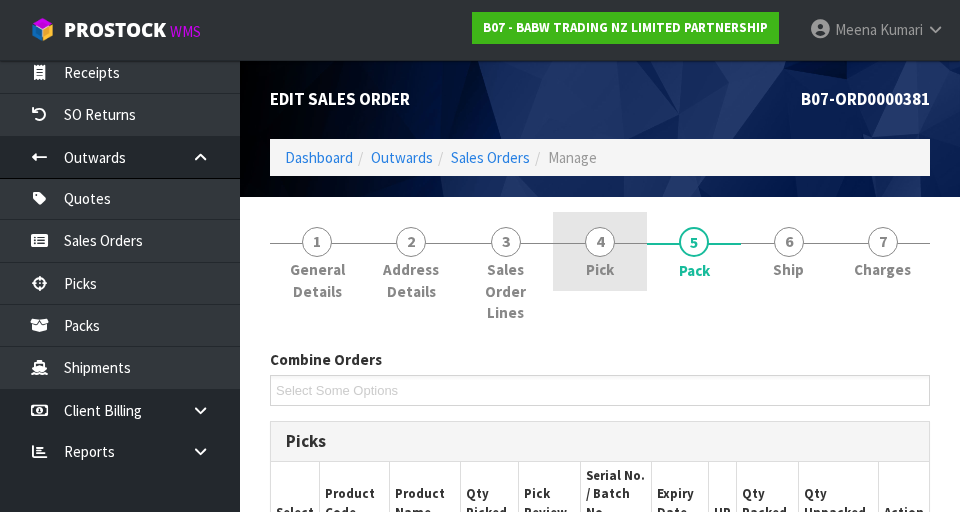 click on "Pick" at bounding box center [600, 269] 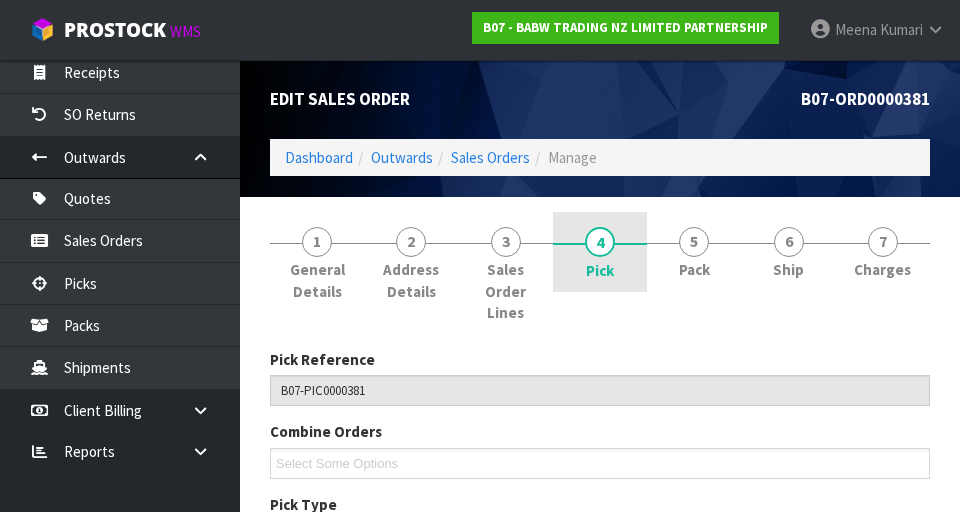 click on "4
Pick" at bounding box center (600, 252) 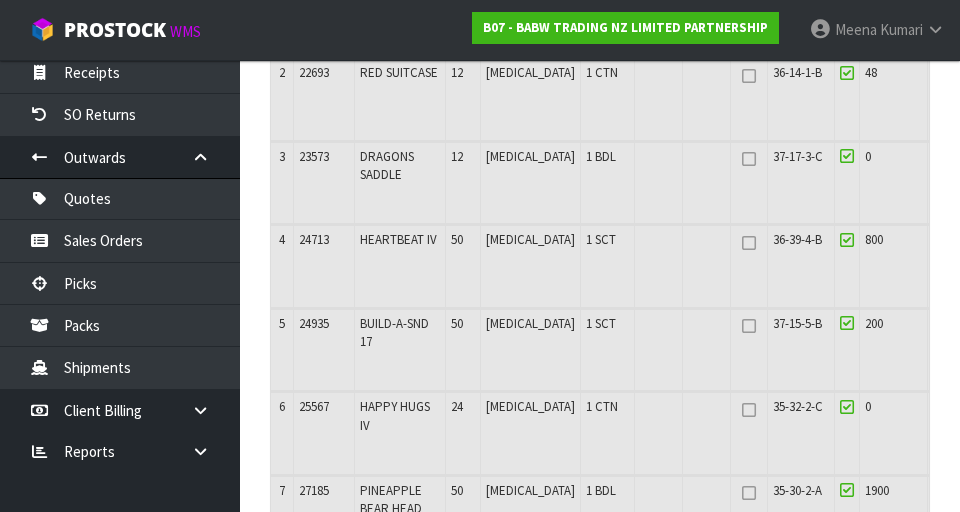 scroll, scrollTop: 701, scrollLeft: 0, axis: vertical 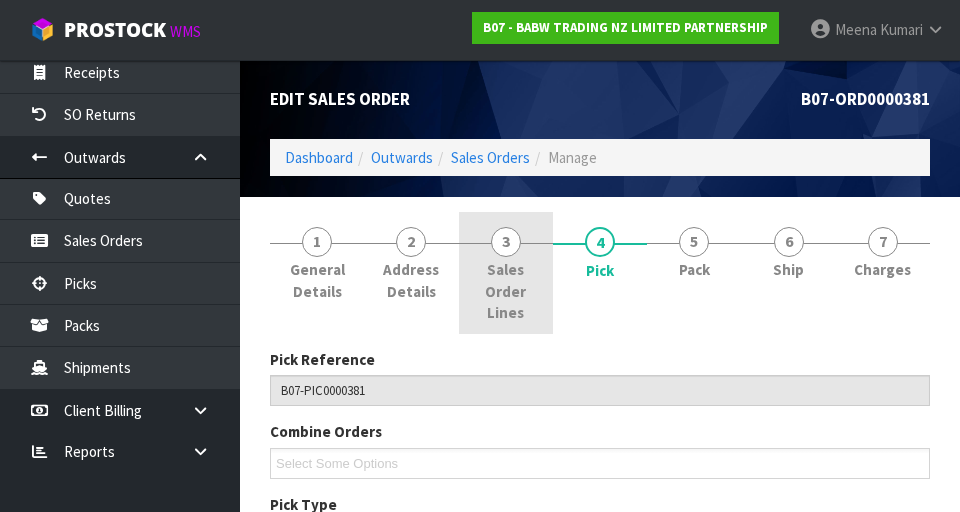 click on "3" at bounding box center [506, 242] 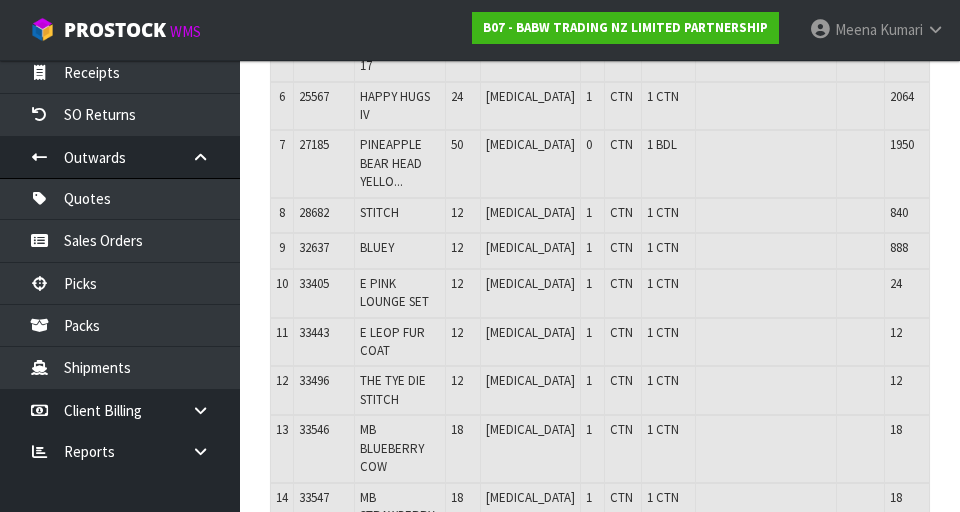 scroll, scrollTop: 565, scrollLeft: 0, axis: vertical 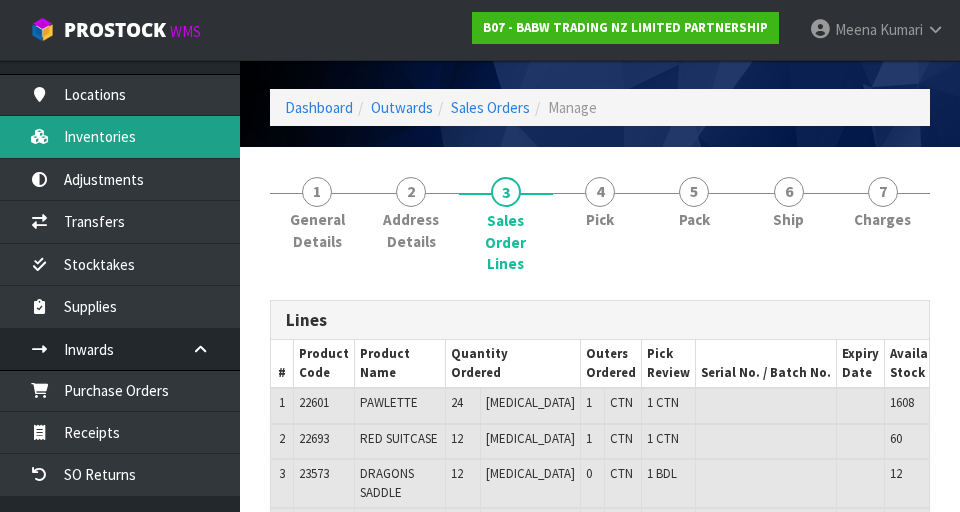 click on "Inventories" at bounding box center [120, 136] 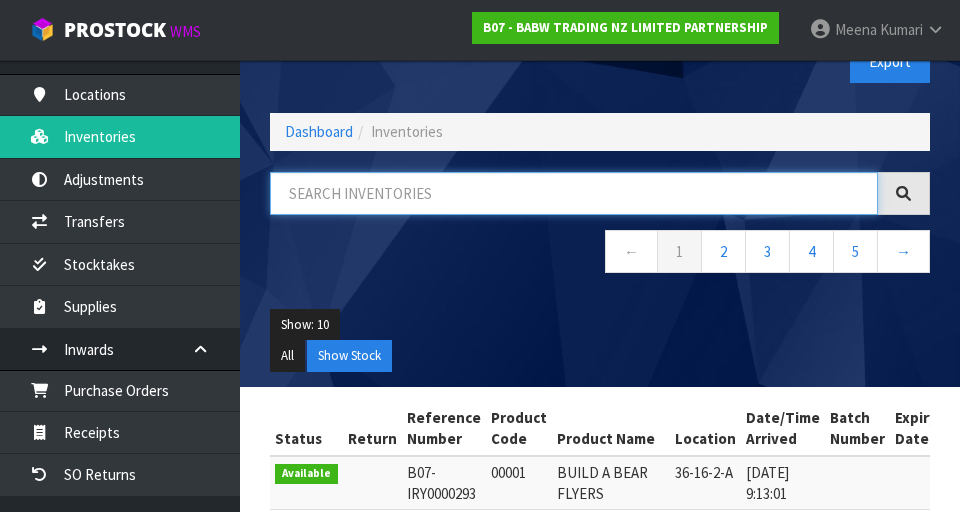 click at bounding box center [574, 193] 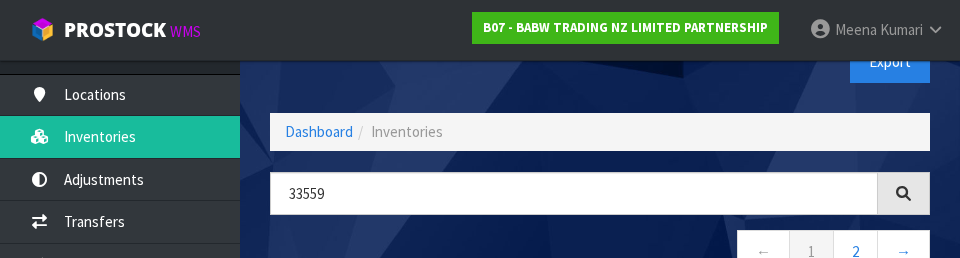 click on "←
1 2
→" at bounding box center (600, 254) 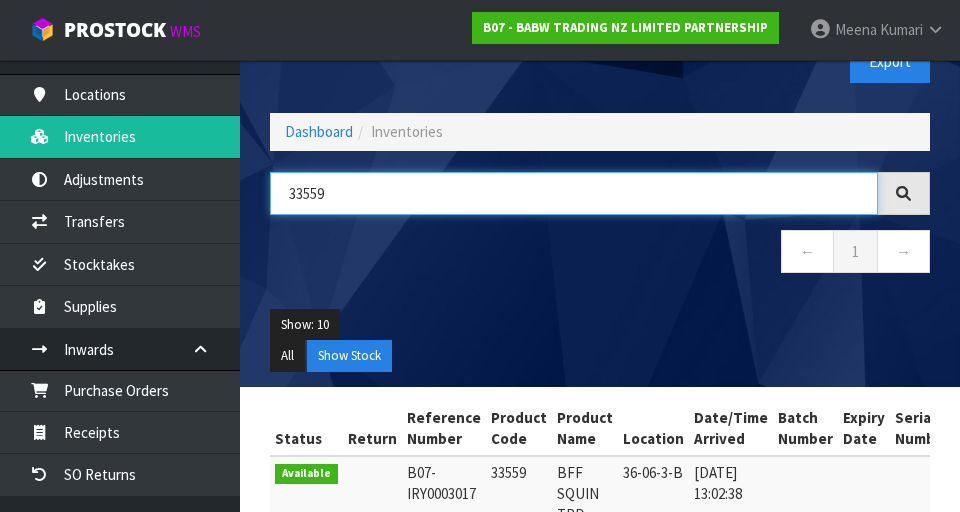 click on "33559" at bounding box center [574, 193] 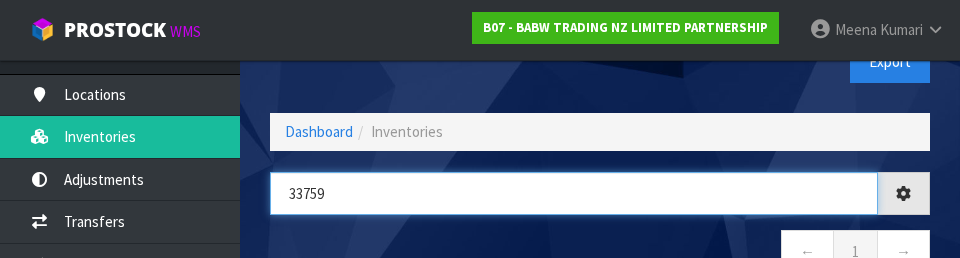 click on "33759" at bounding box center (574, 193) 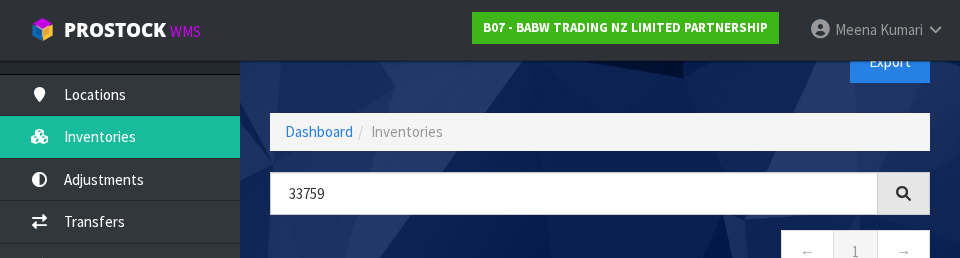 click on "Export" at bounding box center [772, 61] 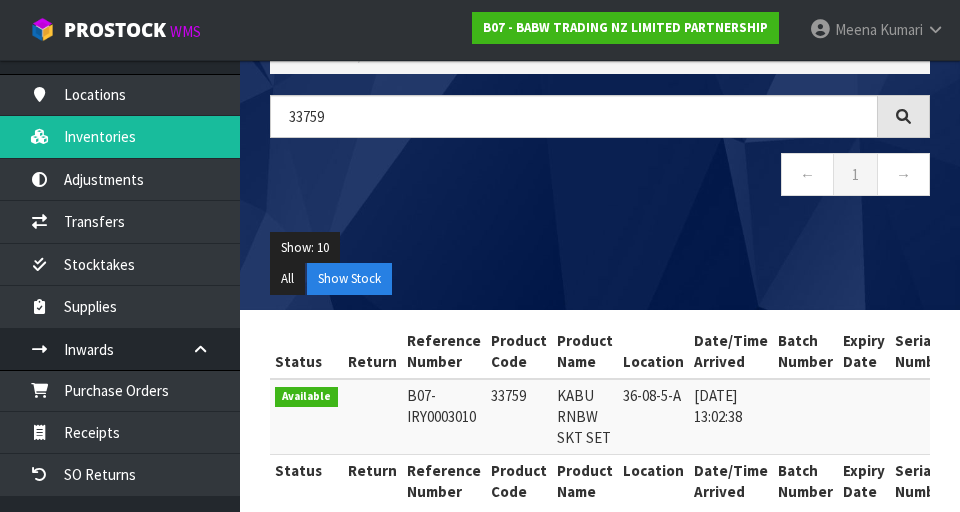 scroll, scrollTop: 159, scrollLeft: 0, axis: vertical 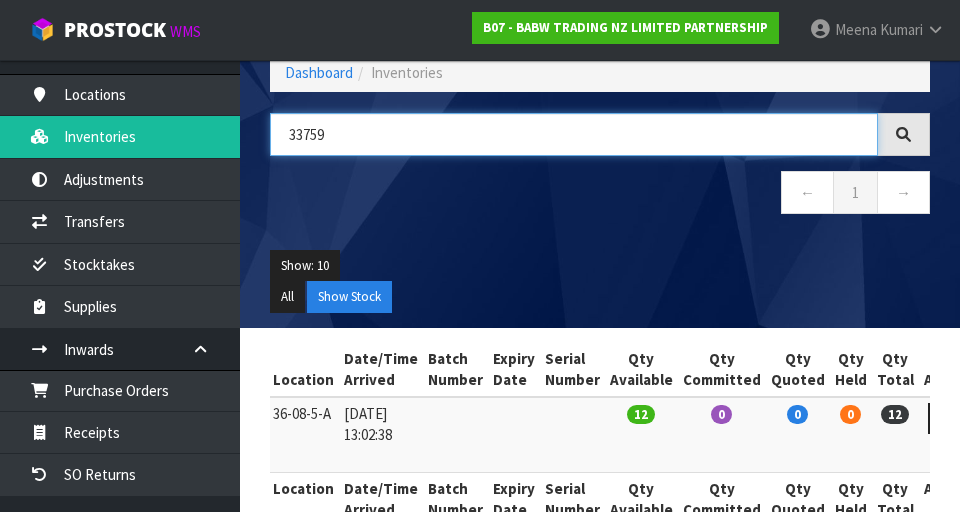 click on "33759" at bounding box center (574, 134) 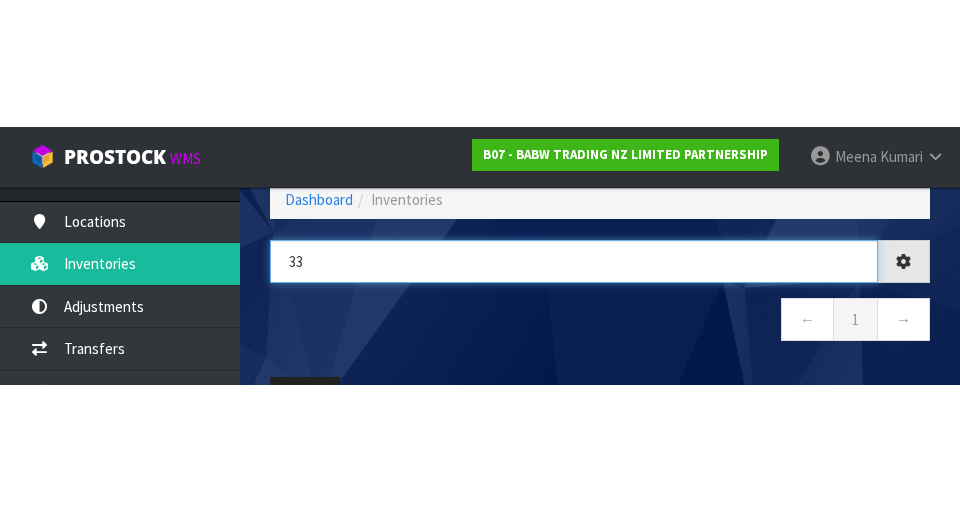 scroll, scrollTop: 0, scrollLeft: 323, axis: horizontal 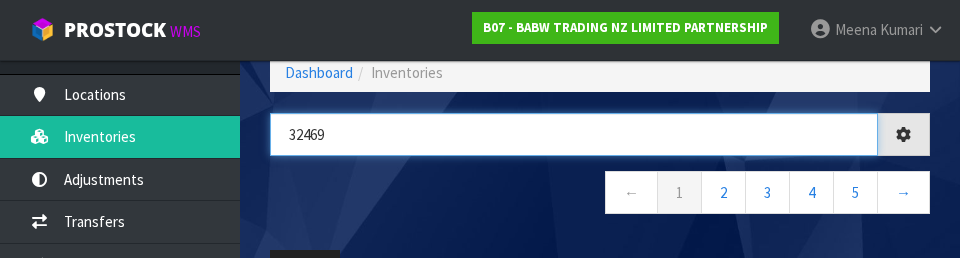 type on "32469" 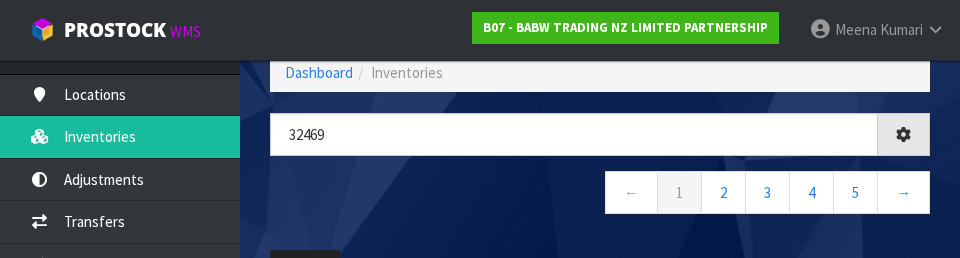click on "←
1 2 3 4 5
→" at bounding box center (600, 195) 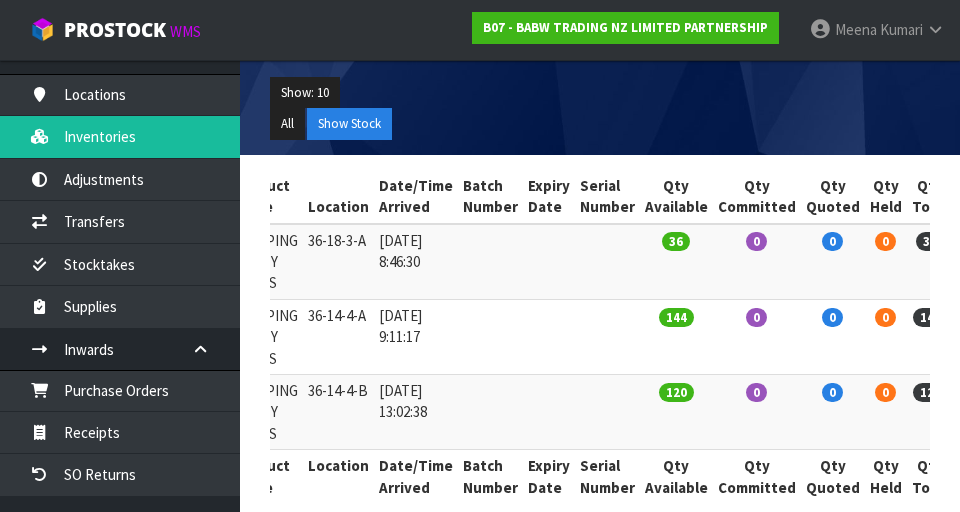 scroll, scrollTop: 285, scrollLeft: 0, axis: vertical 